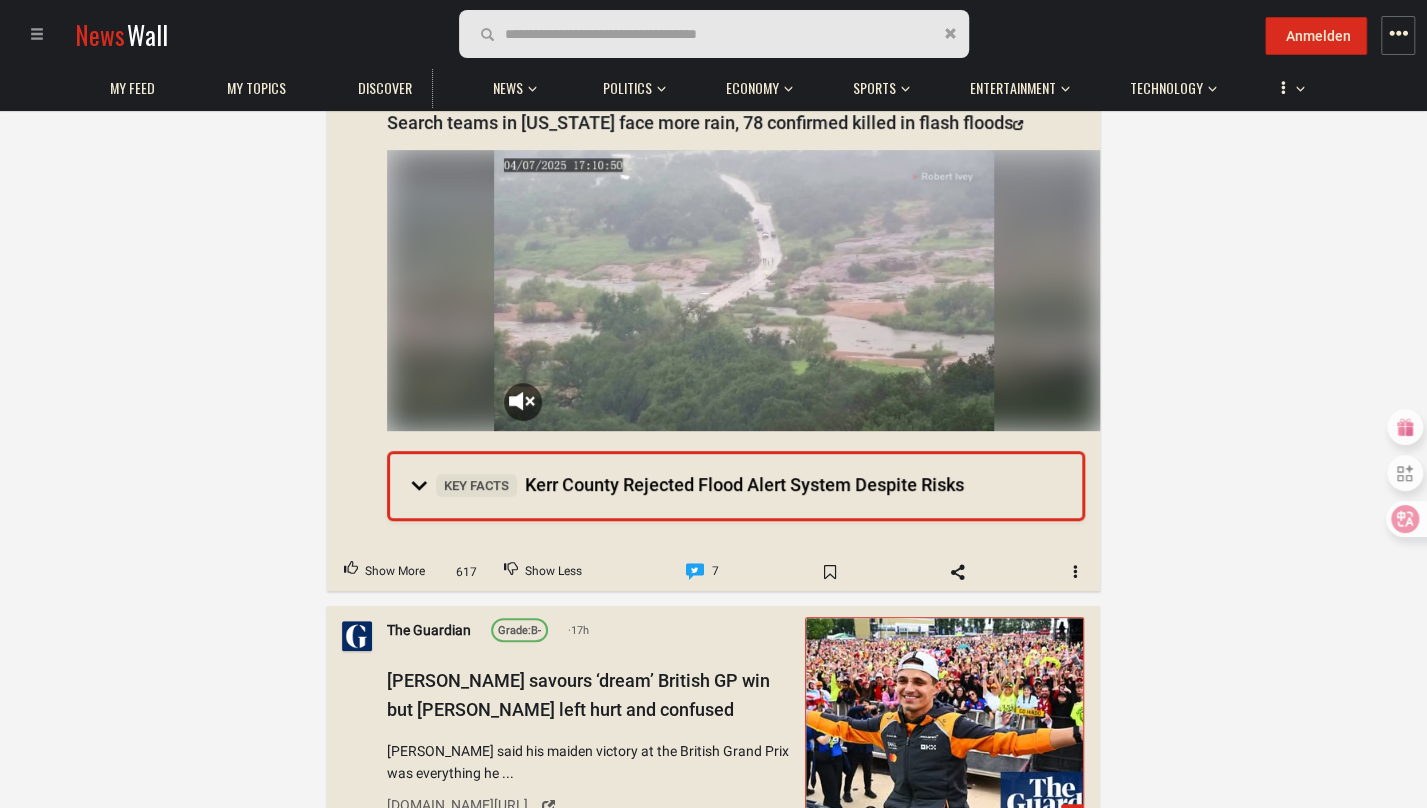 scroll, scrollTop: 0, scrollLeft: 0, axis: both 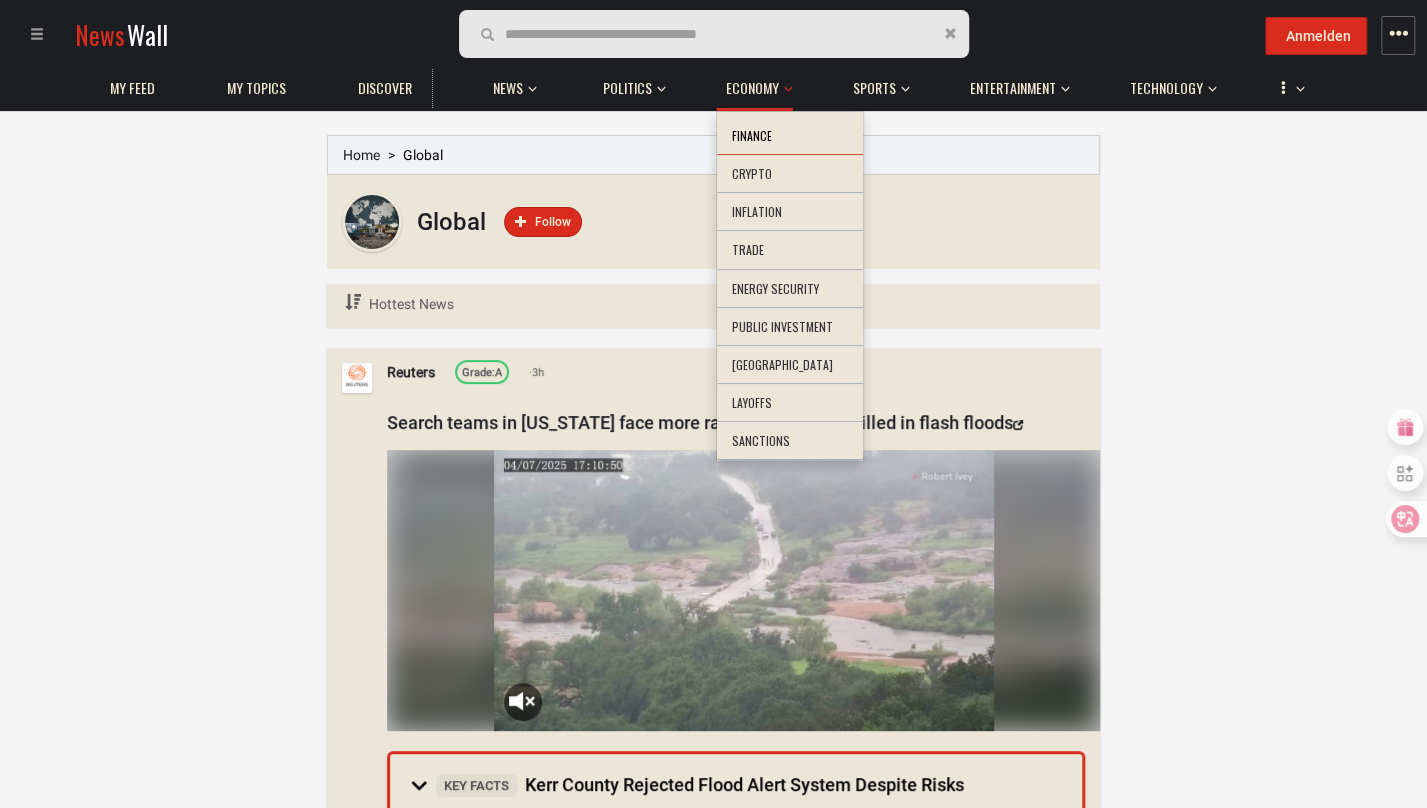 click on "Finance" at bounding box center [790, 136] 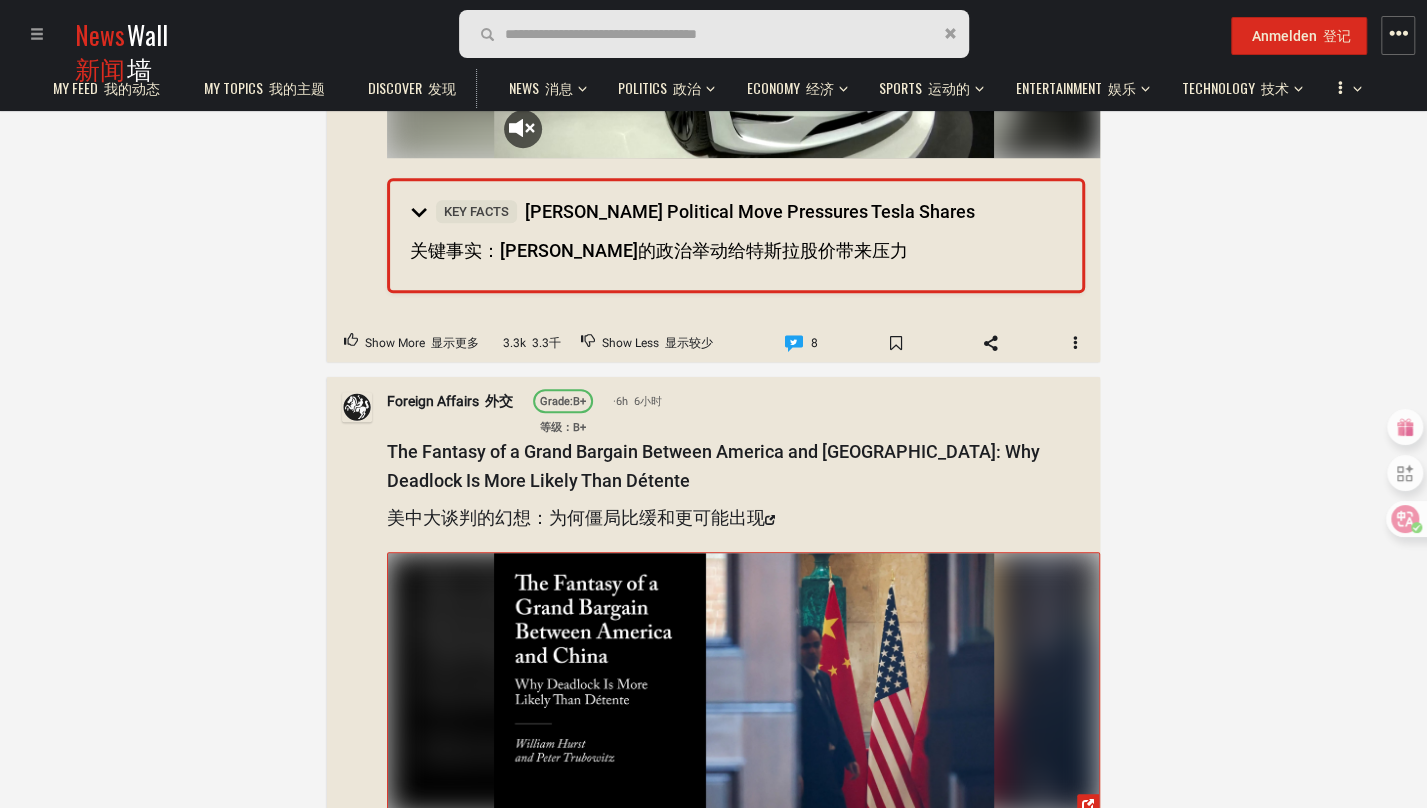 scroll, scrollTop: 1118, scrollLeft: 0, axis: vertical 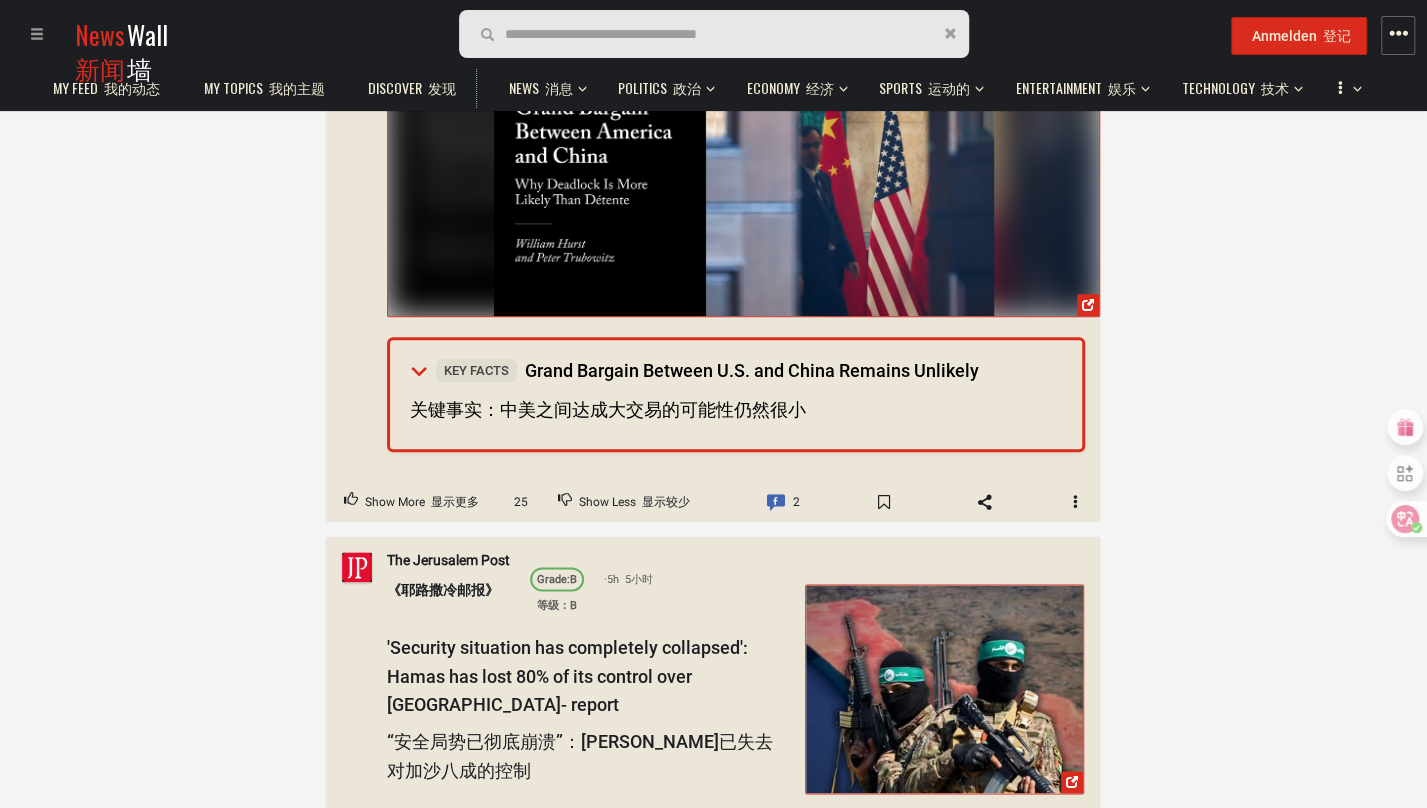 drag, startPoint x: 761, startPoint y: 365, endPoint x: 708, endPoint y: 358, distance: 53.460266 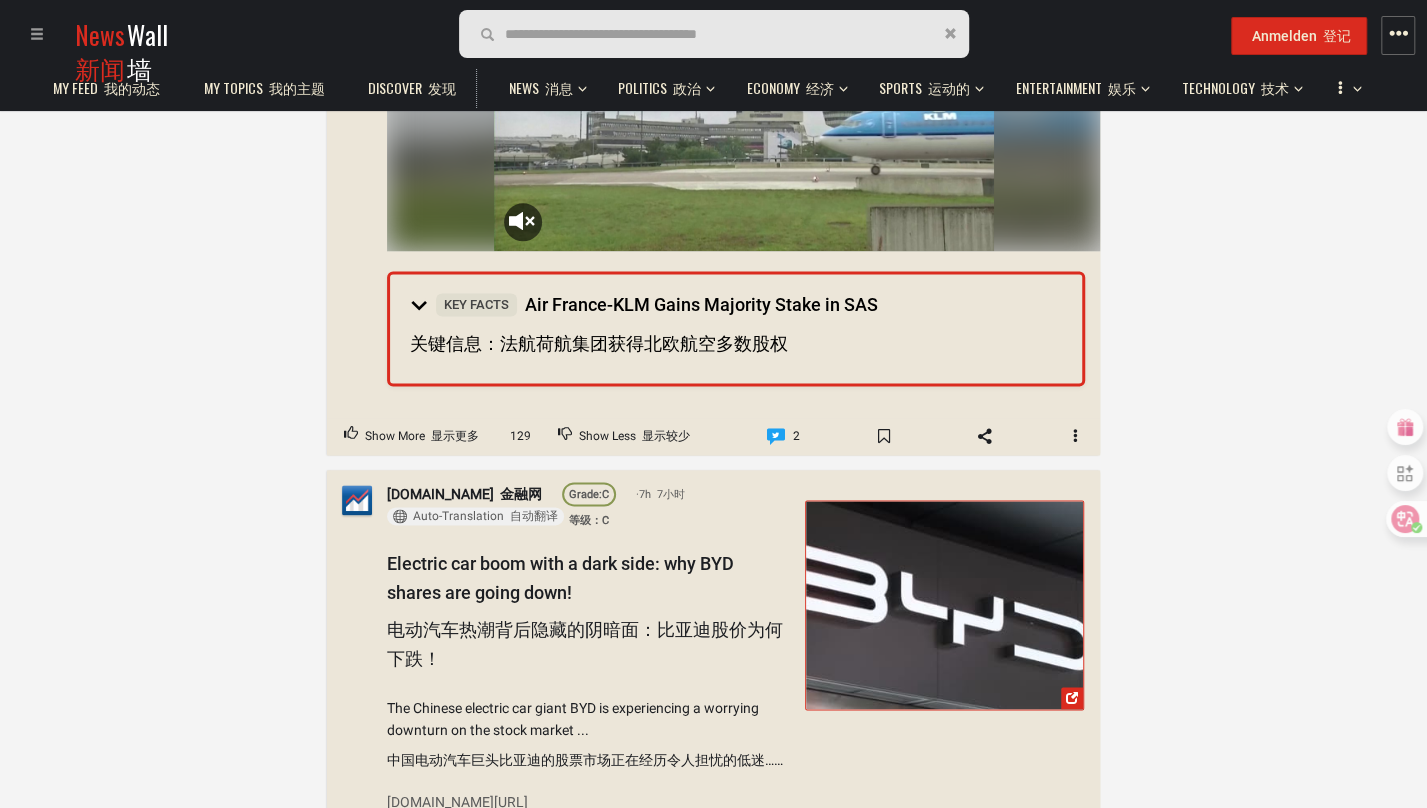 scroll, scrollTop: 5718, scrollLeft: 0, axis: vertical 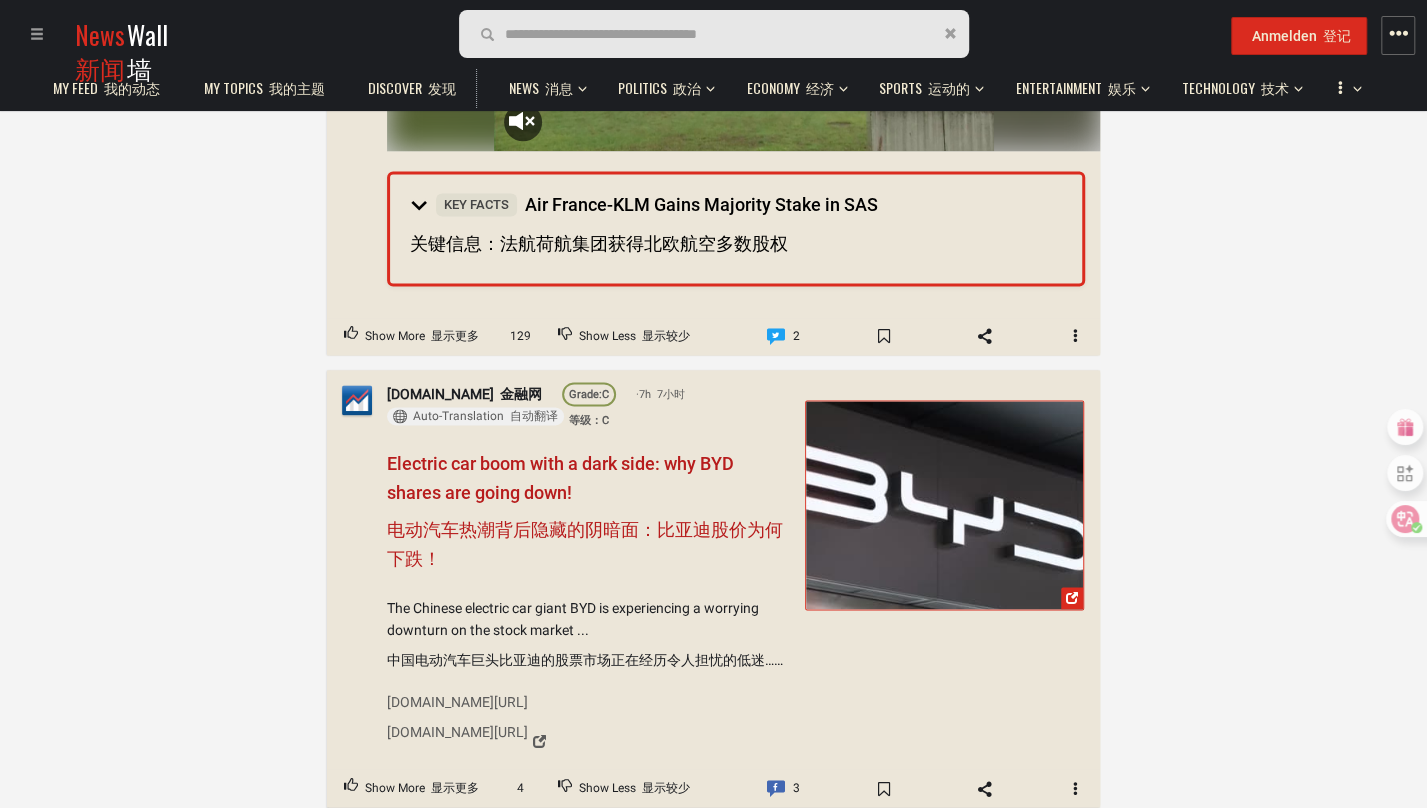 drag, startPoint x: 513, startPoint y: 476, endPoint x: 490, endPoint y: 487, distance: 25.495098 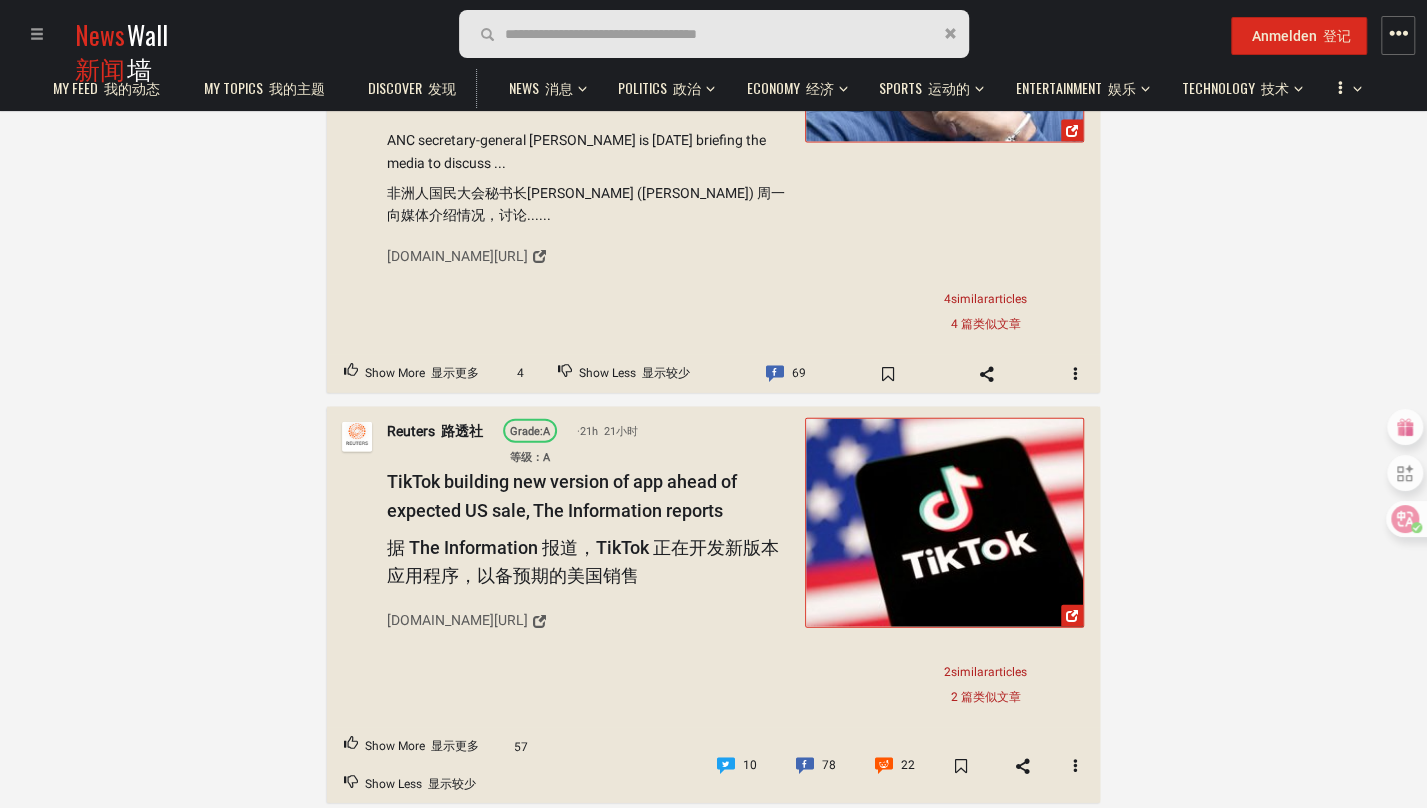 scroll, scrollTop: 6718, scrollLeft: 0, axis: vertical 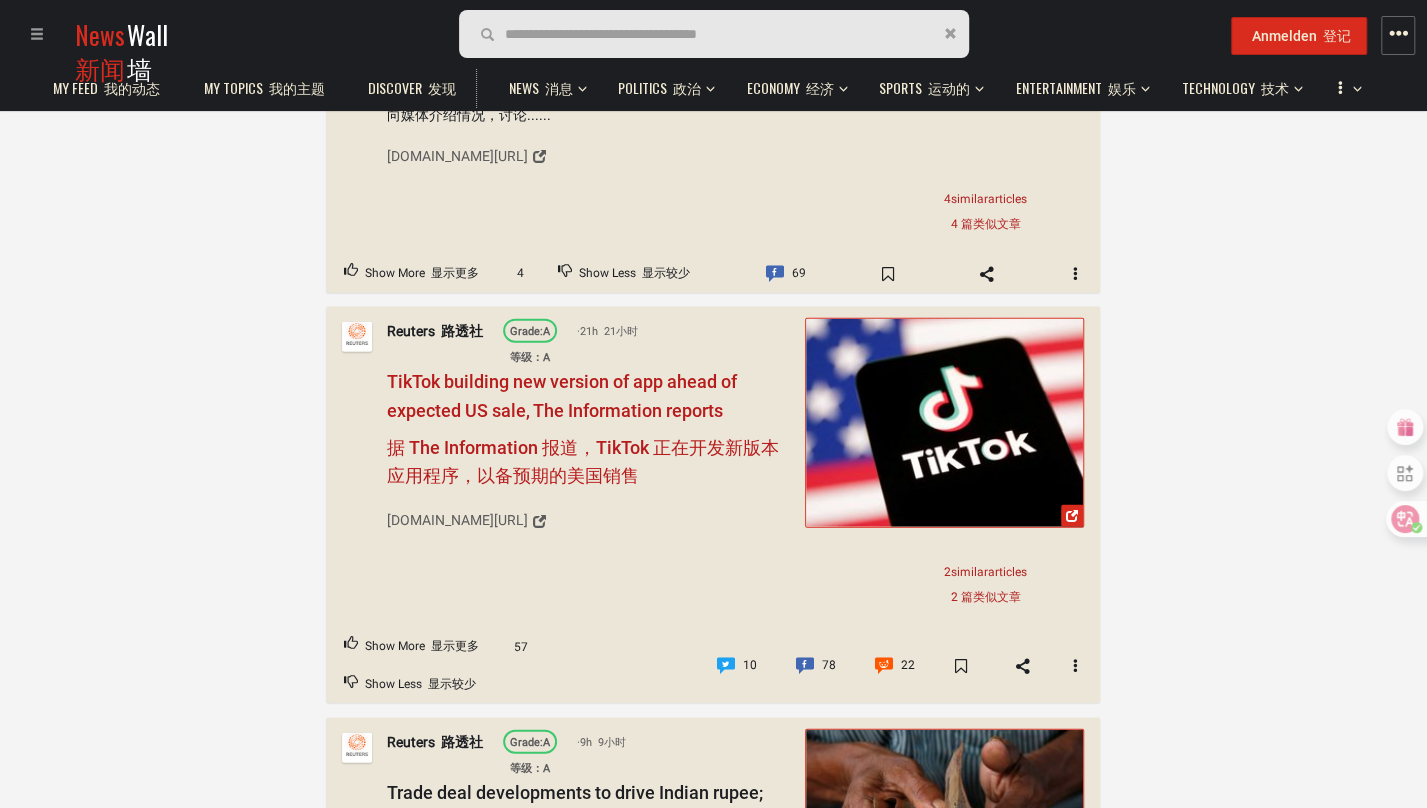 click on "据 The Information 报道，TikTok 正在开发新版本应用程序，以备预期的美国销售" at bounding box center [583, 462] 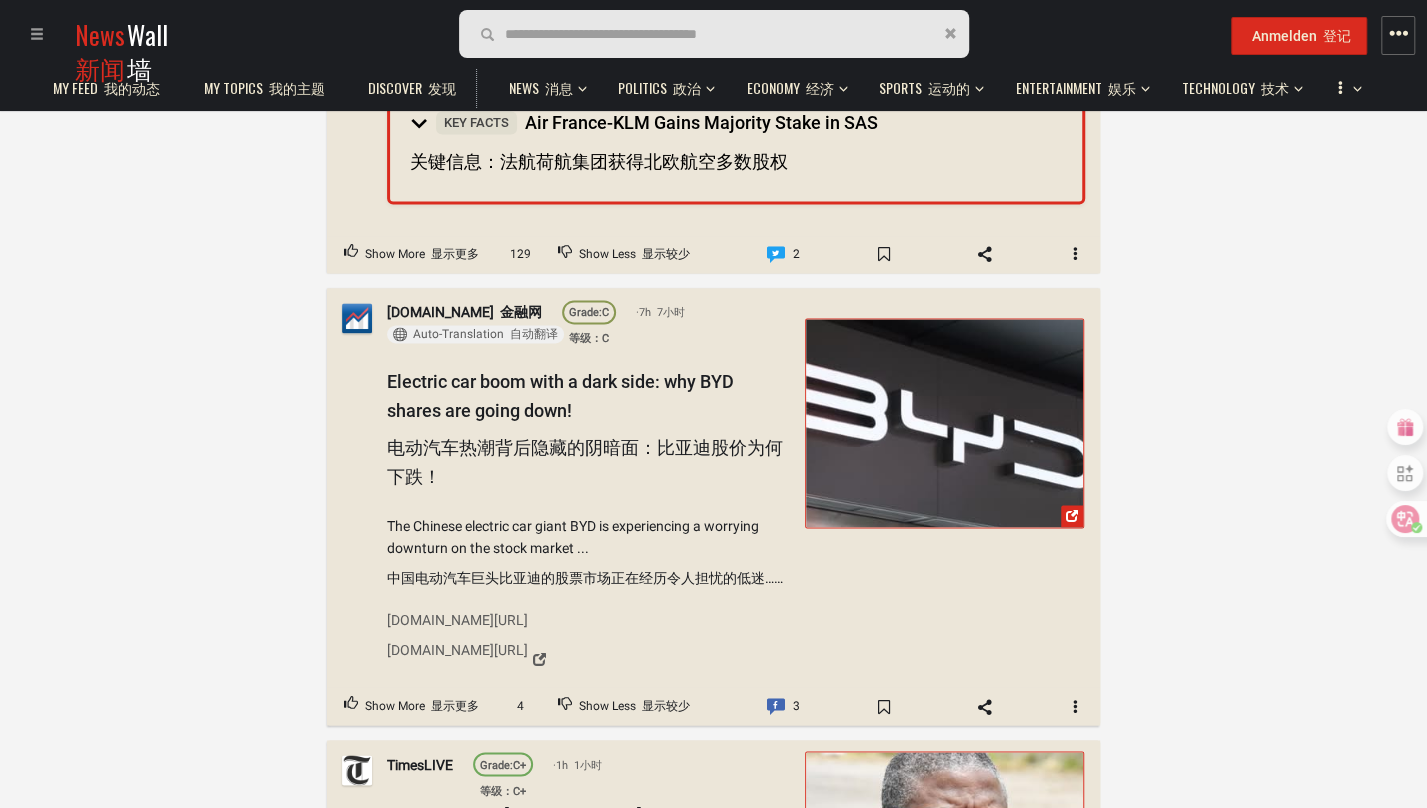 scroll, scrollTop: 5900, scrollLeft: 0, axis: vertical 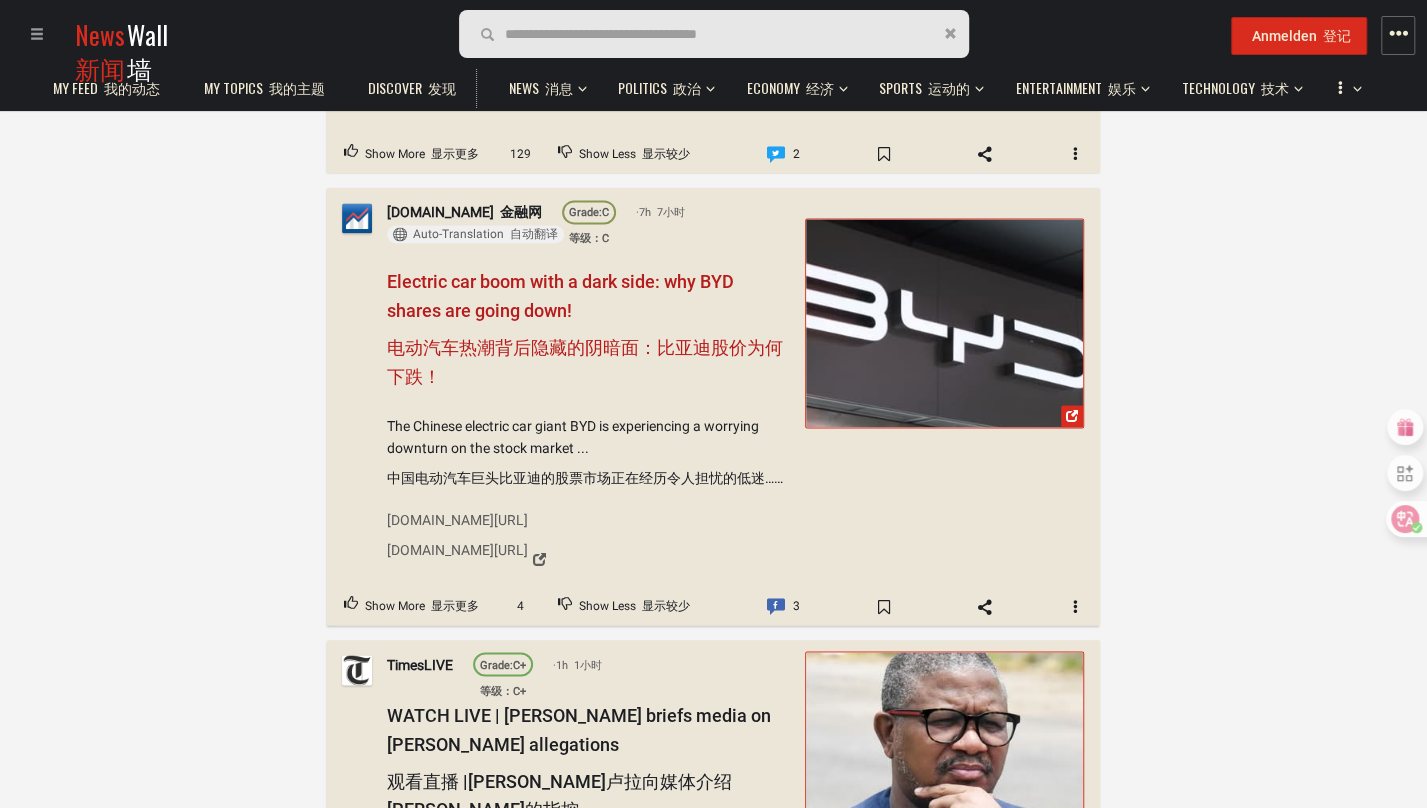 drag, startPoint x: 486, startPoint y: 293, endPoint x: 532, endPoint y: 289, distance: 46.173584 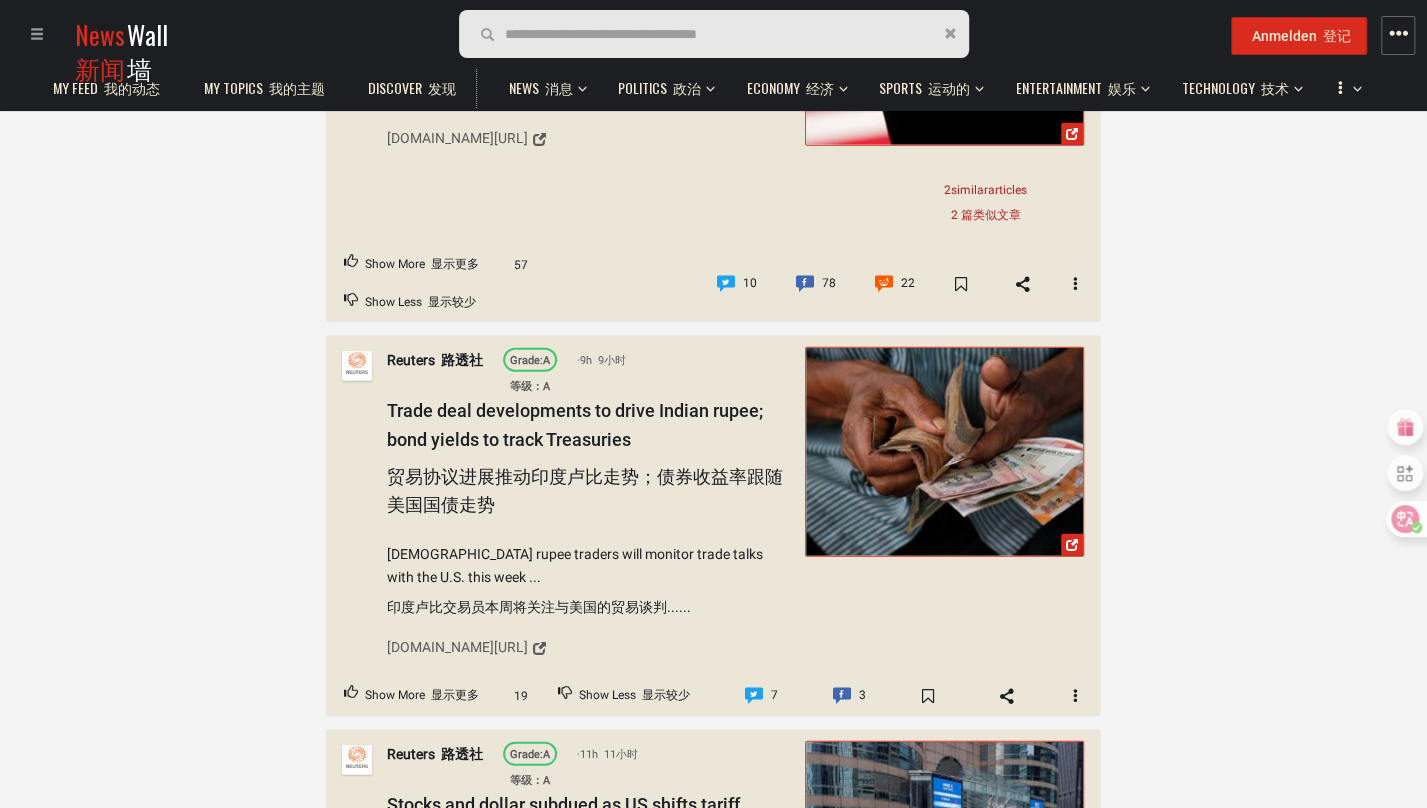 scroll, scrollTop: 6900, scrollLeft: 0, axis: vertical 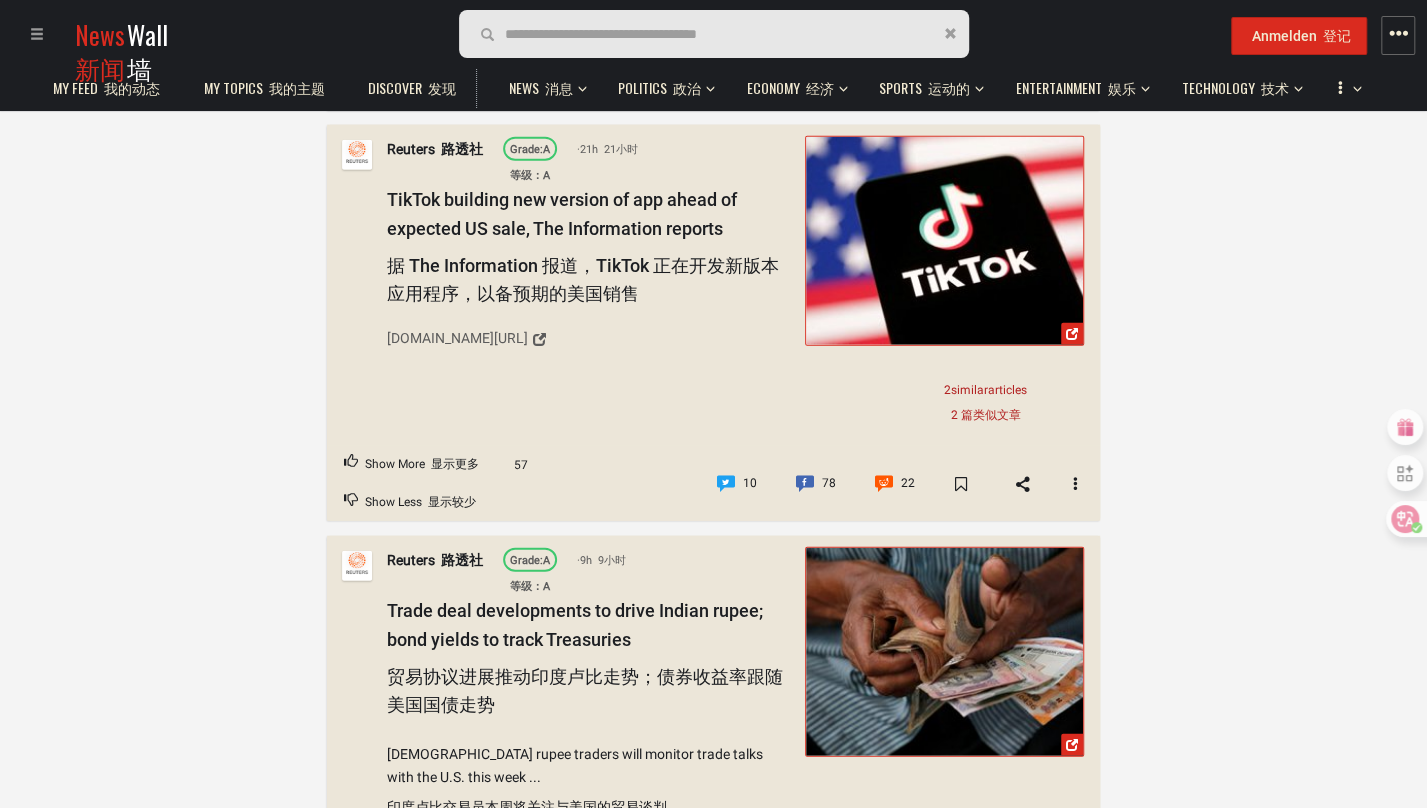 click on "2  similar  articles 2 篇 类似 文章" at bounding box center [985, 402] 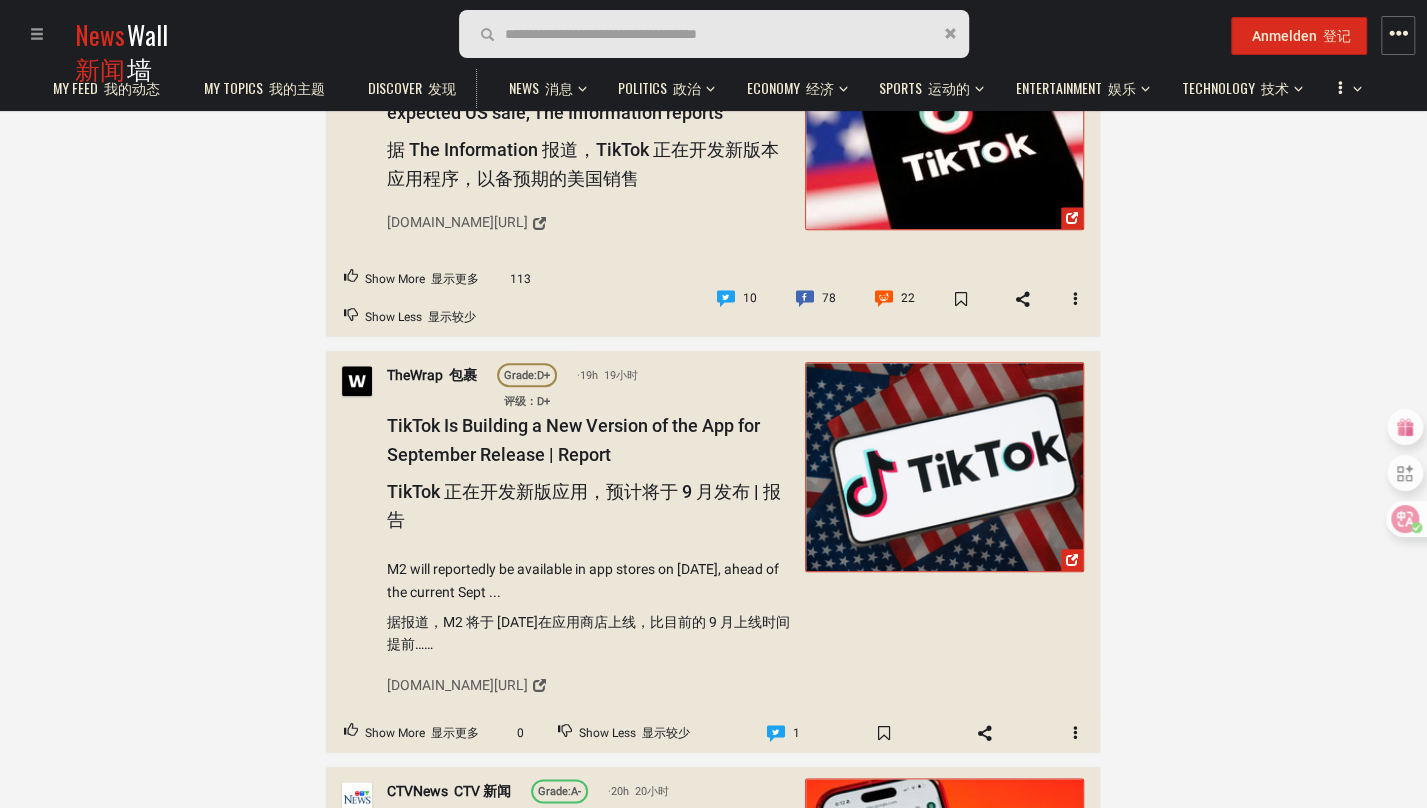 scroll, scrollTop: 500, scrollLeft: 0, axis: vertical 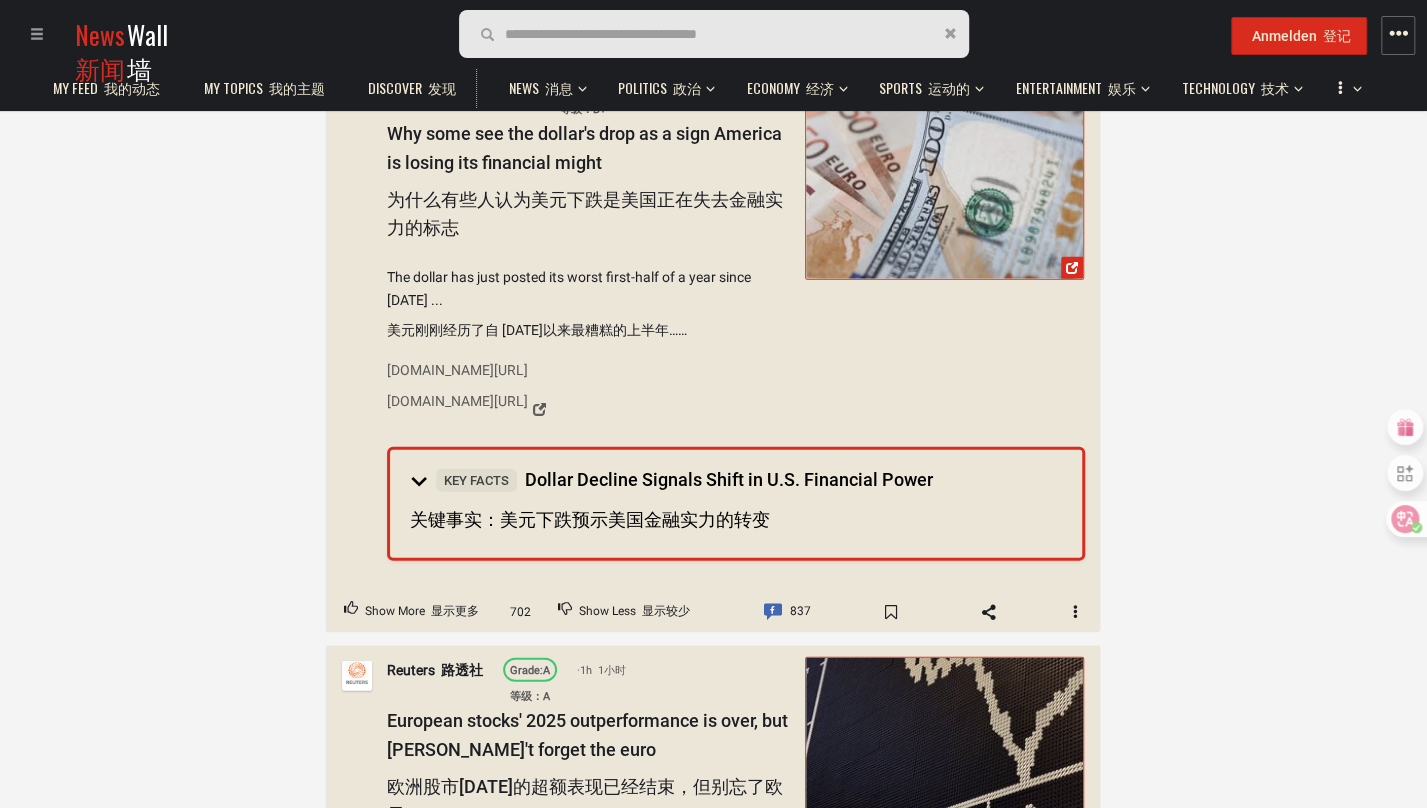 drag, startPoint x: 445, startPoint y: 511, endPoint x: 266, endPoint y: 575, distance: 190.09735 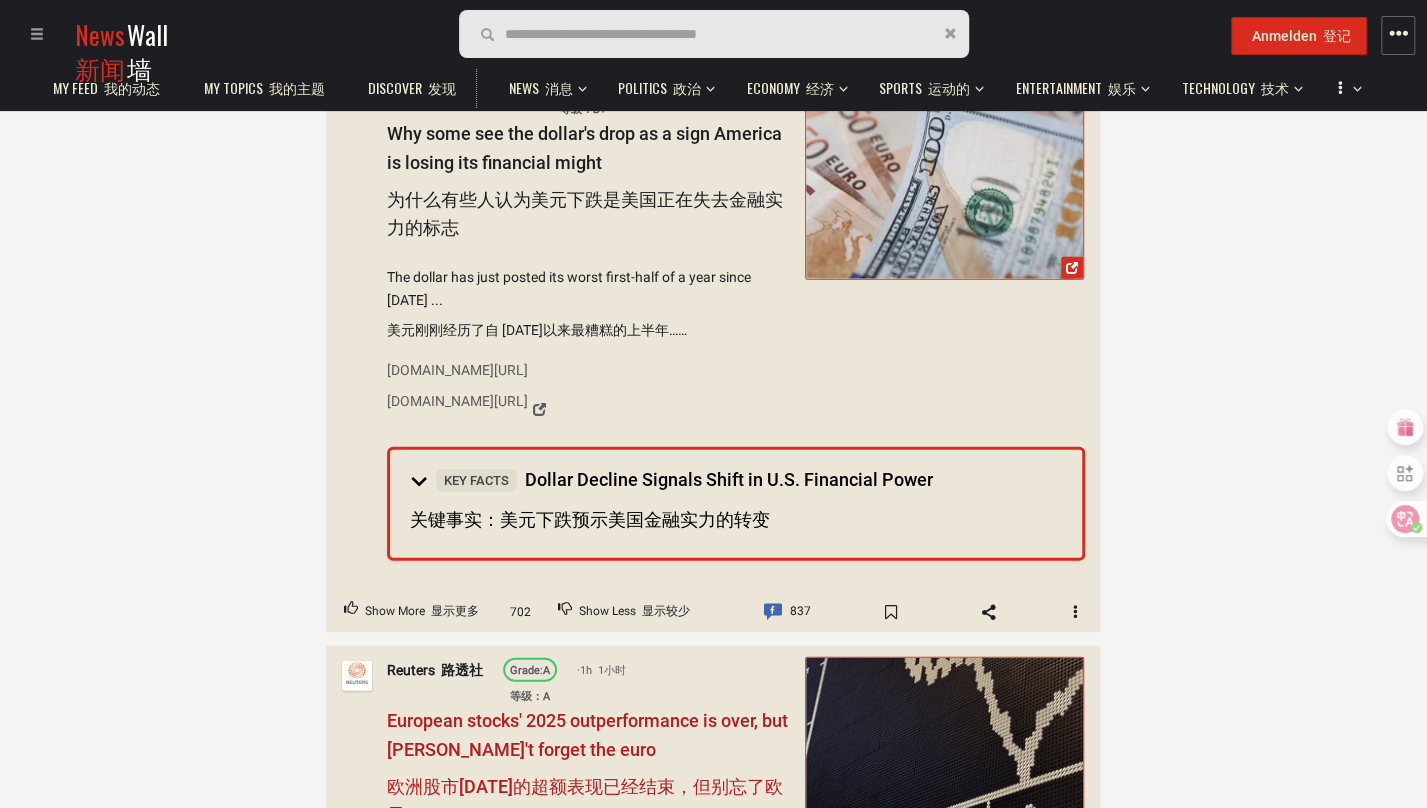 click on "欧洲股市[DATE]的超额表现已经结束，但别忘了欧元" at bounding box center (585, 800) 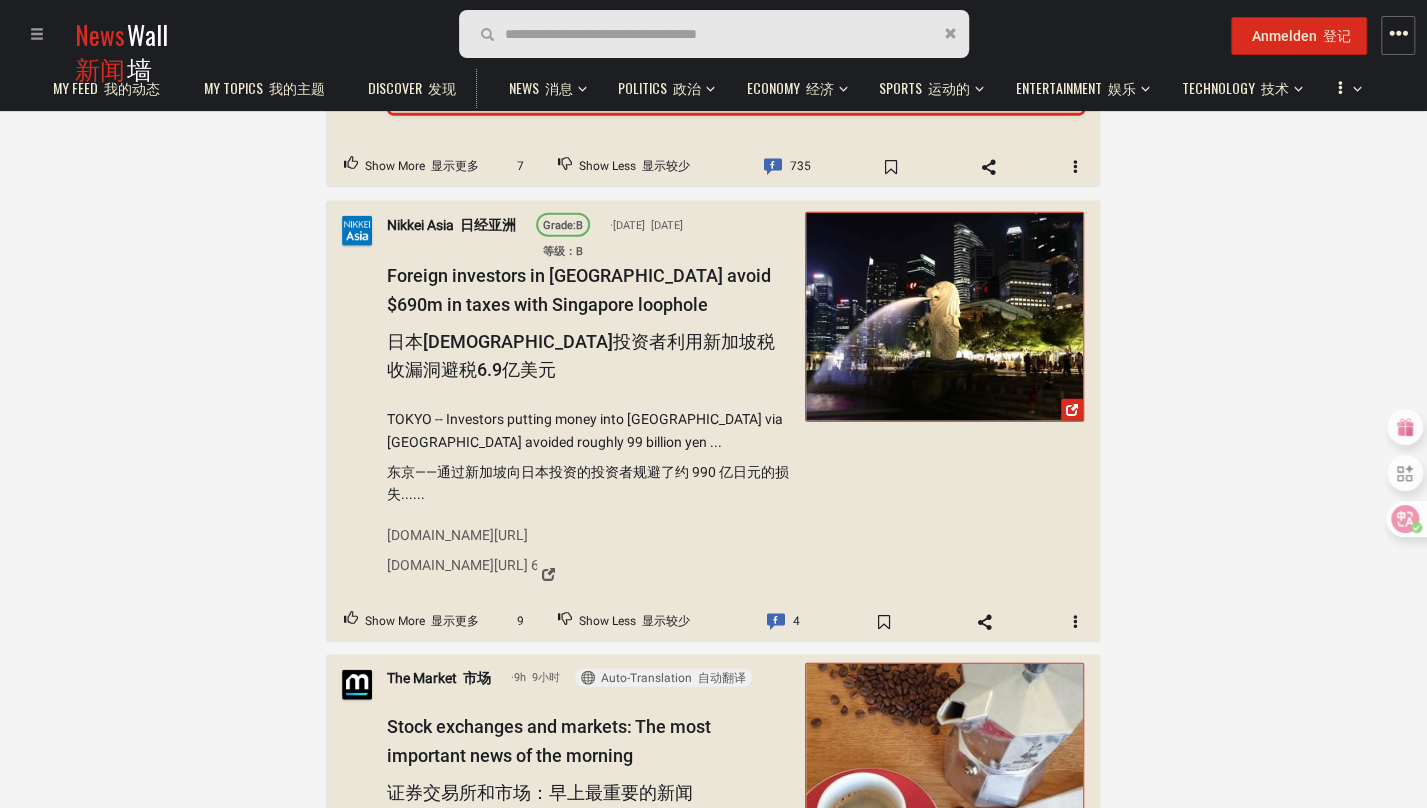 scroll, scrollTop: 19805, scrollLeft: 0, axis: vertical 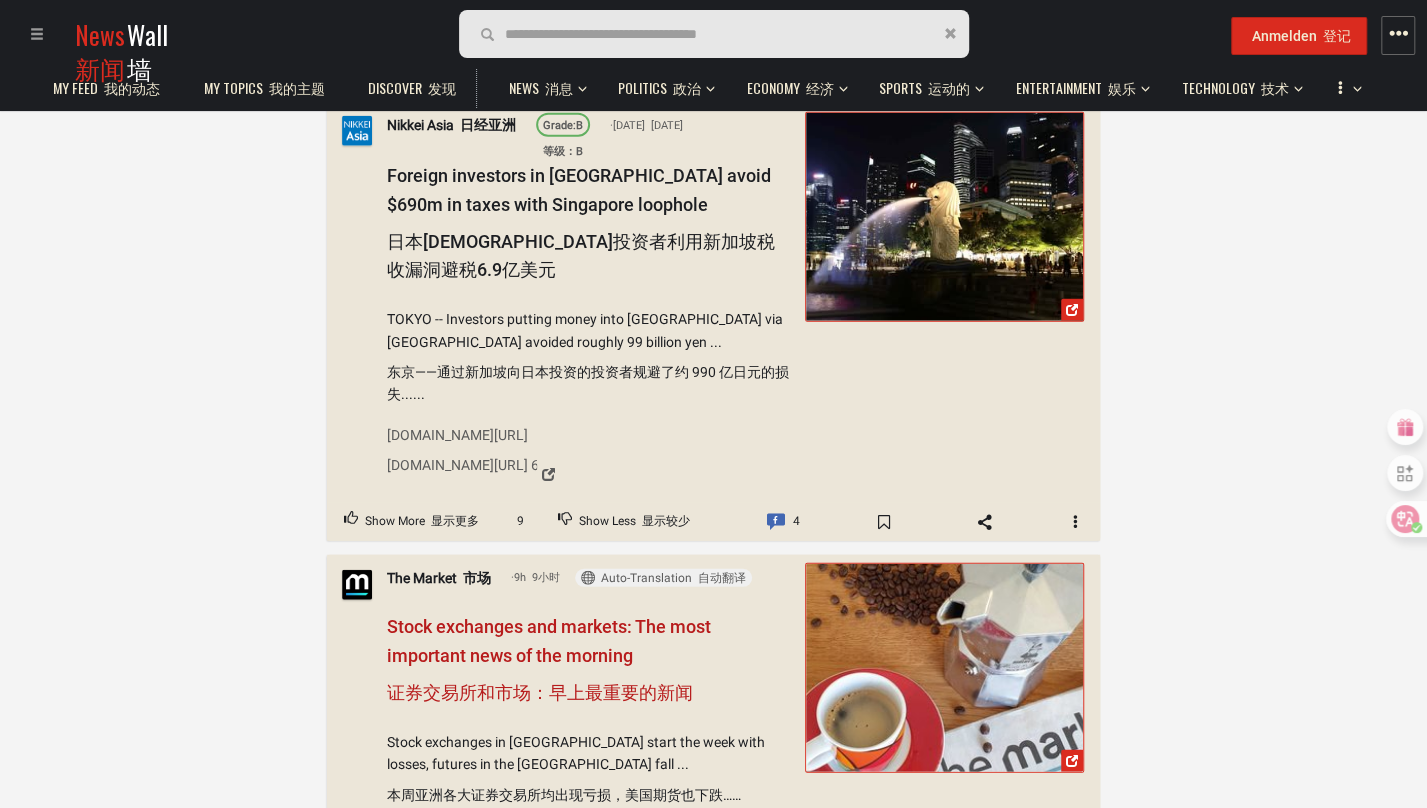 click on "证券交易所和市场：早上最重要的新闻" at bounding box center [540, 692] 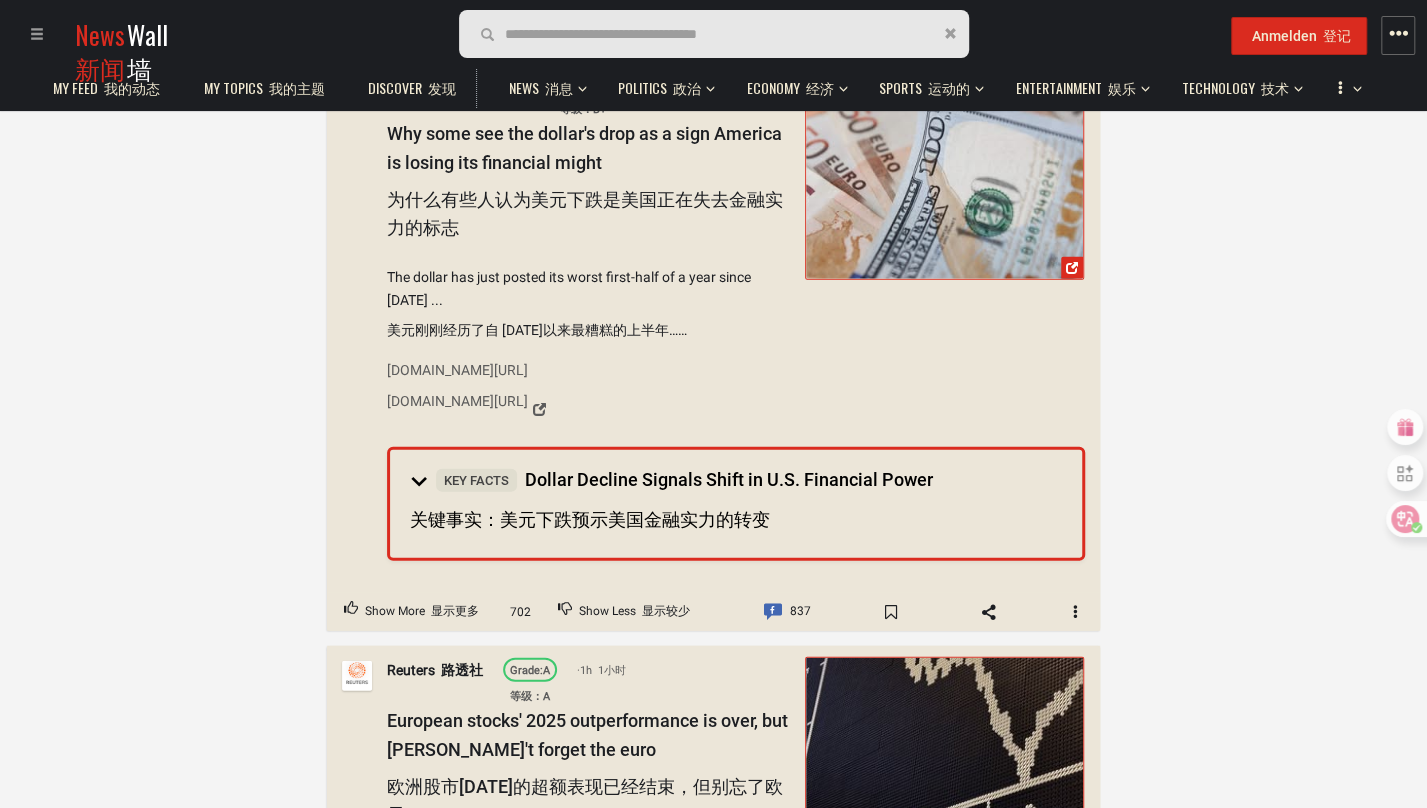 scroll, scrollTop: 15805, scrollLeft: 0, axis: vertical 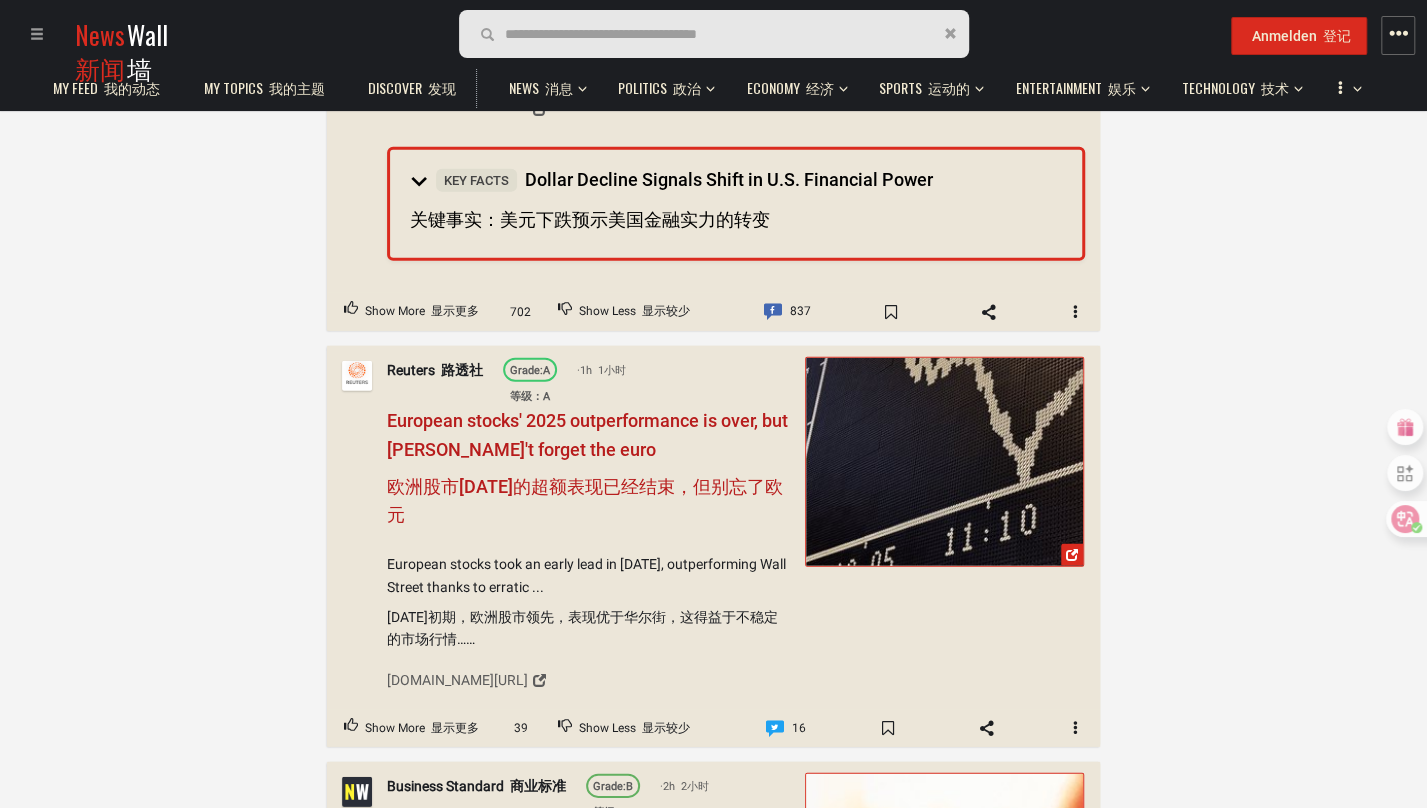 click on "欧洲股市[DATE]的超额表现已经结束，但别忘了欧元" at bounding box center (585, 500) 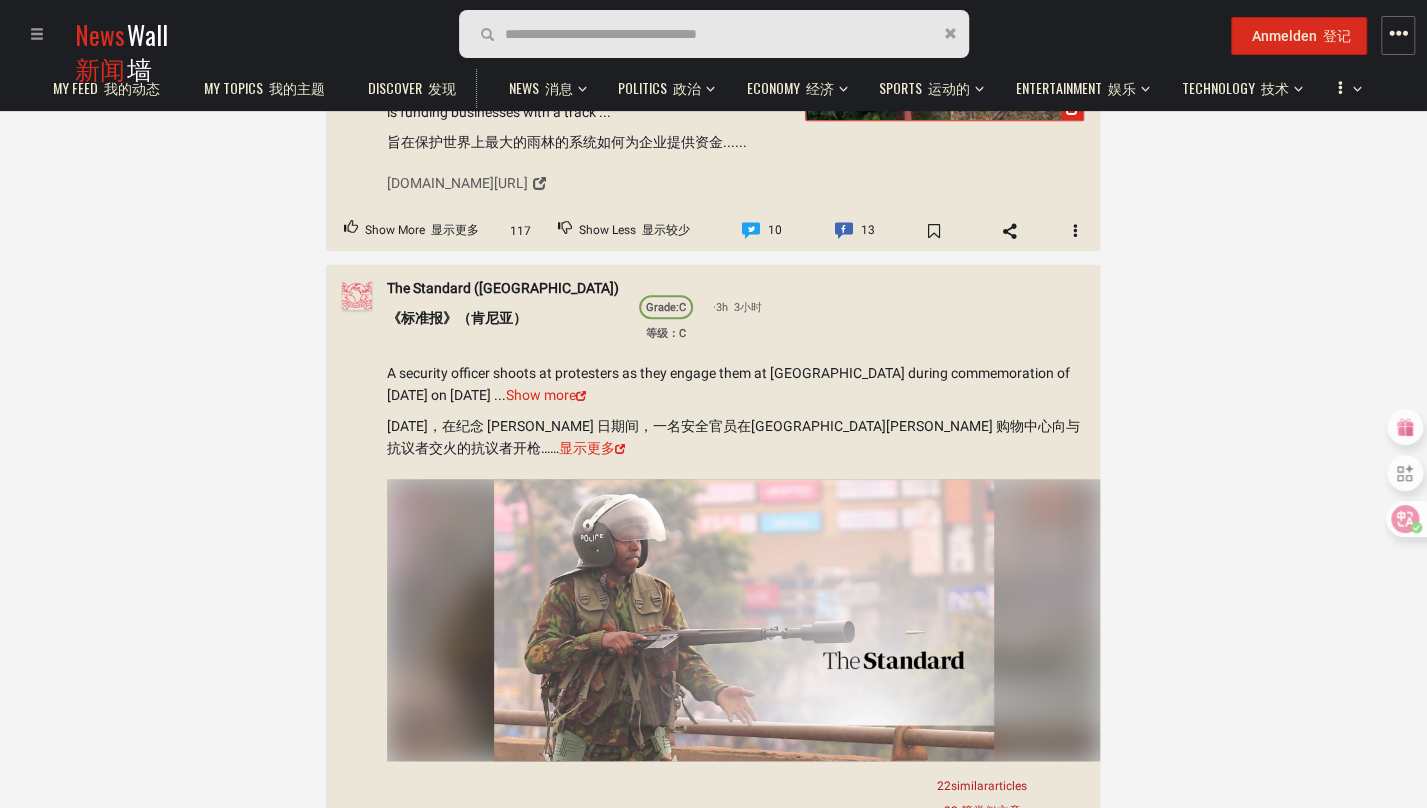scroll, scrollTop: 17205, scrollLeft: 0, axis: vertical 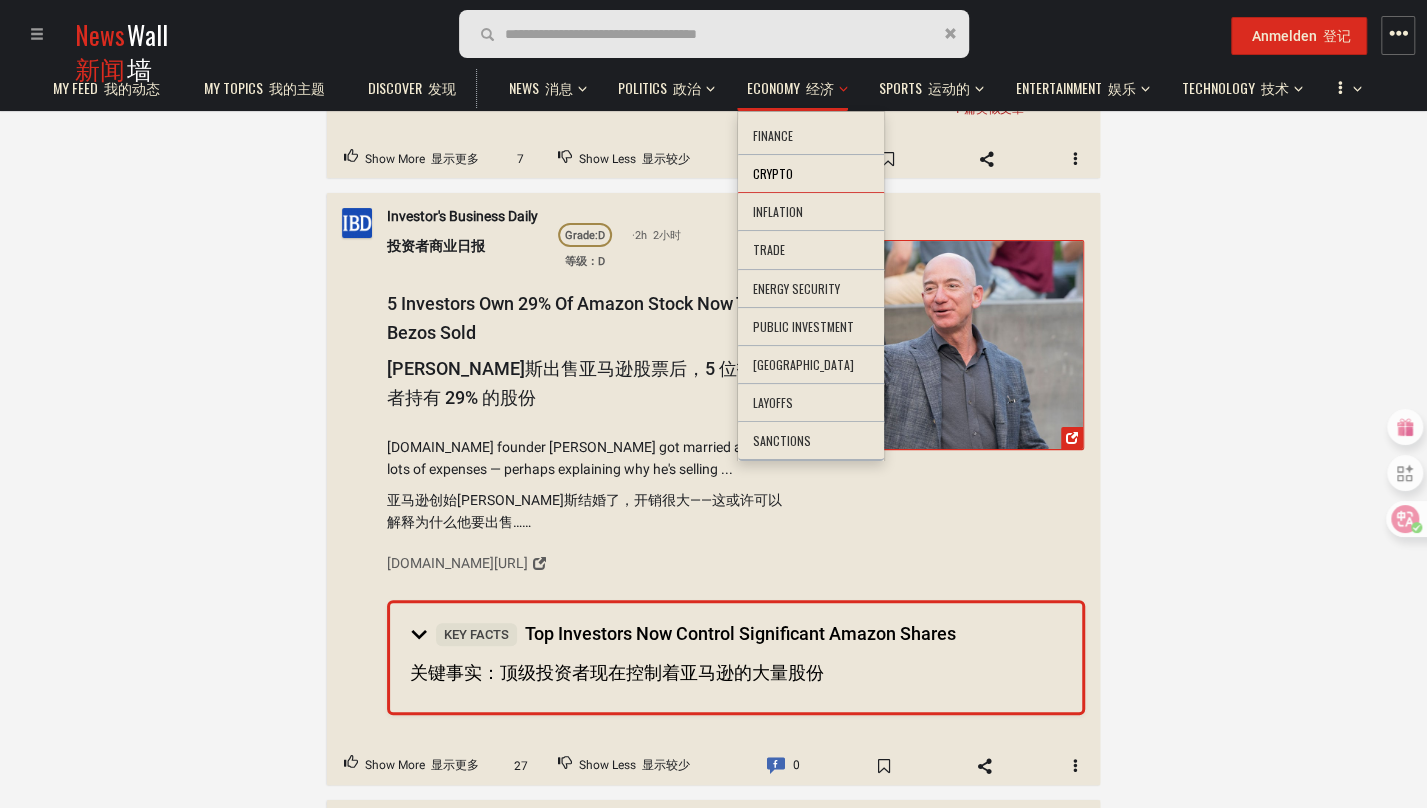click on "Crypto" at bounding box center (811, 174) 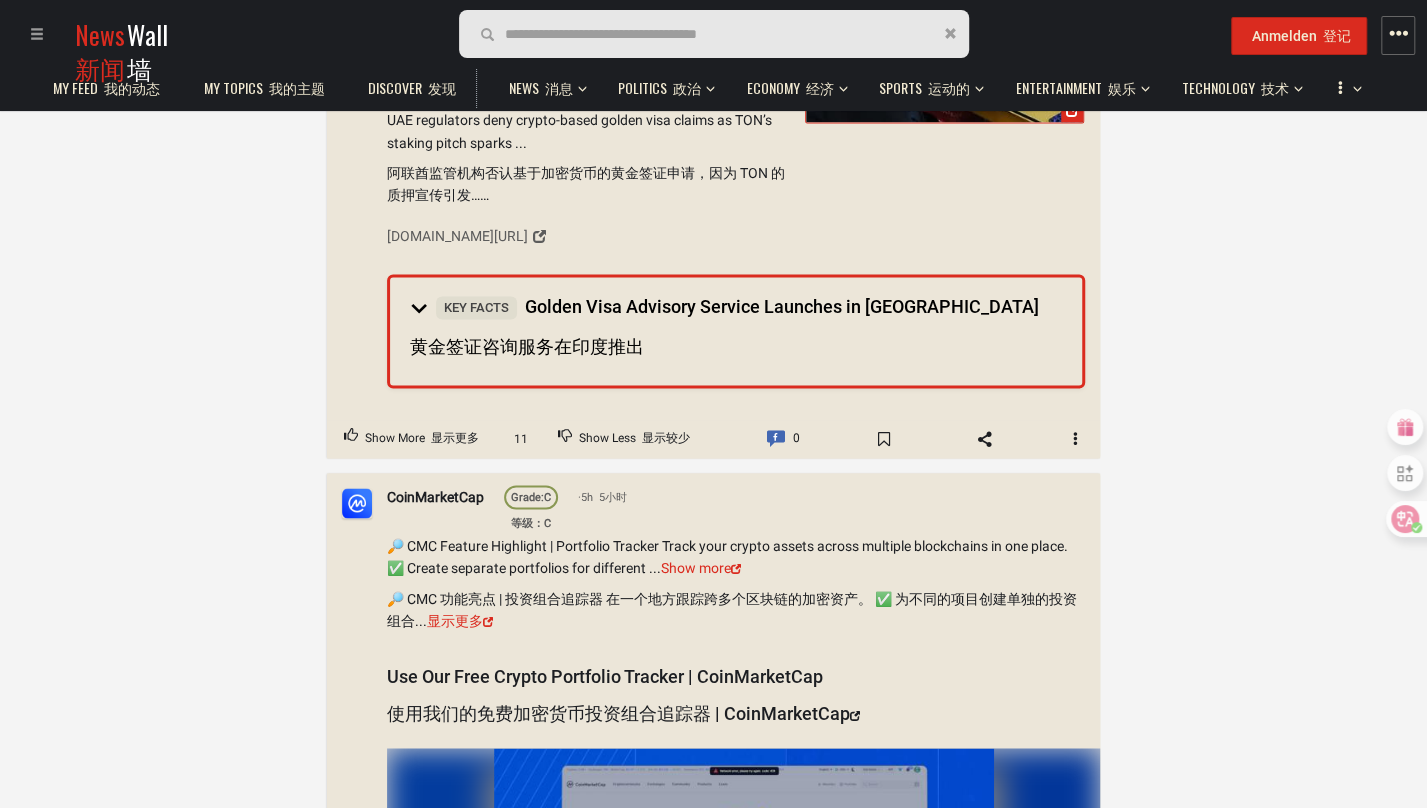 scroll, scrollTop: 1300, scrollLeft: 0, axis: vertical 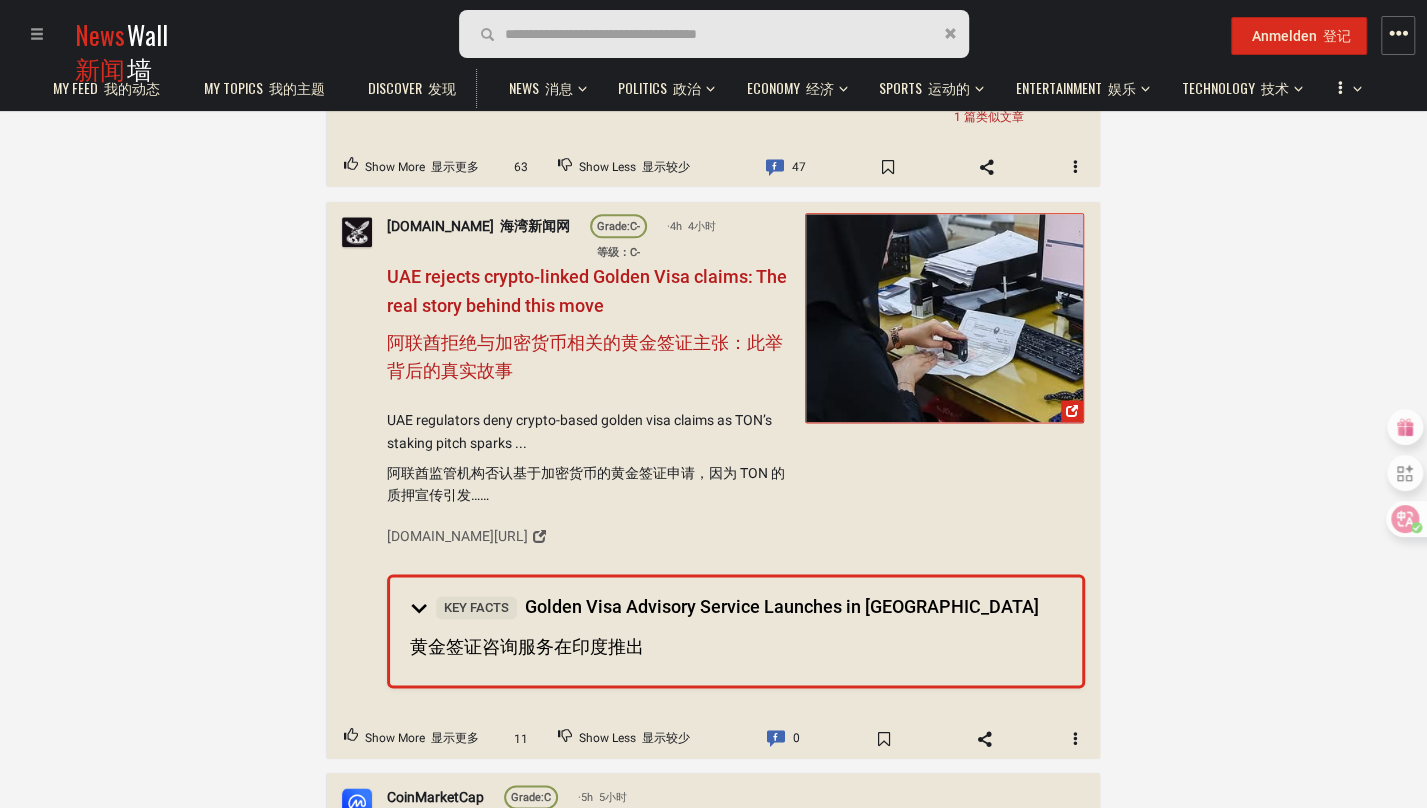 click on "阿联酋拒绝与加密货币相关的黄金签证主张：此举背后的真实故事" at bounding box center [585, 356] 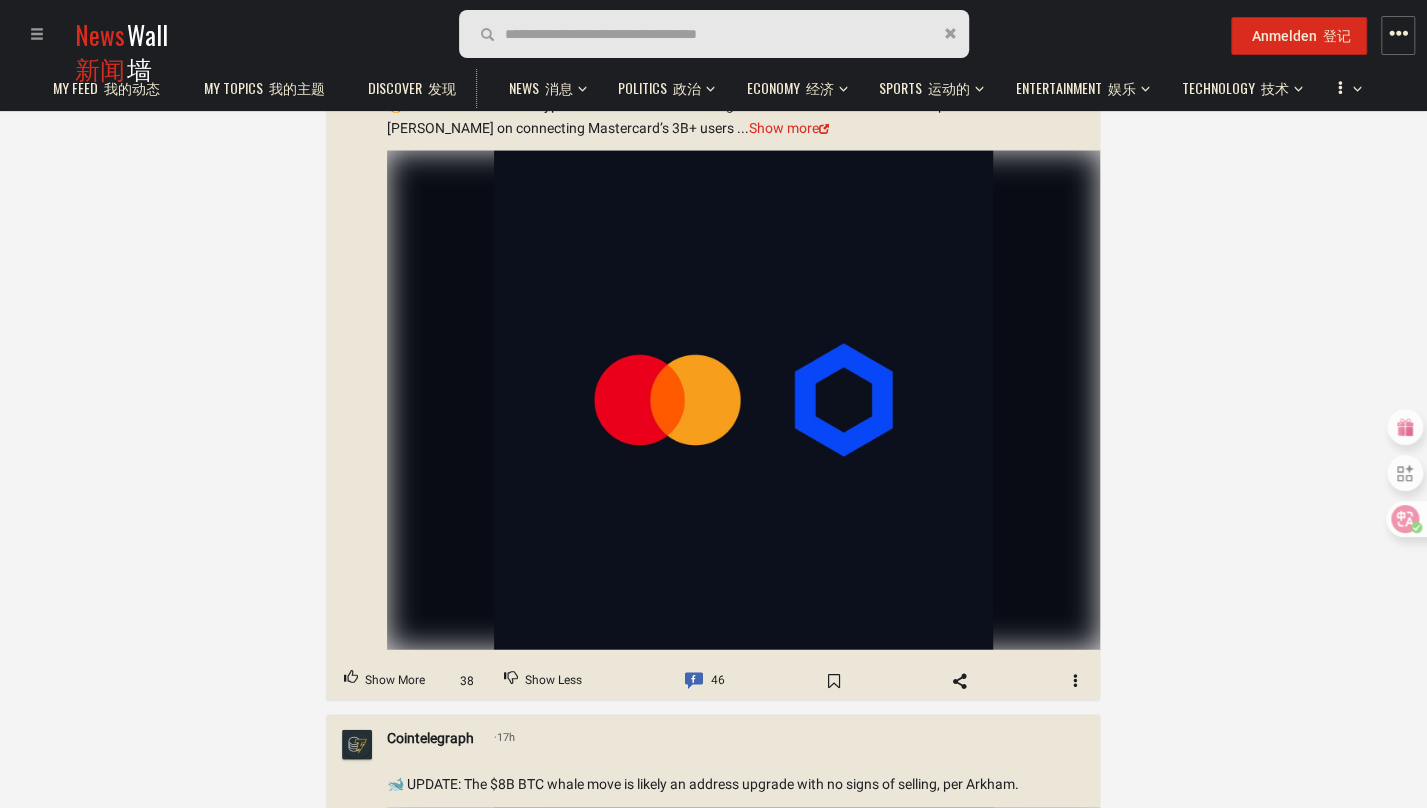 scroll, scrollTop: 1800, scrollLeft: 0, axis: vertical 